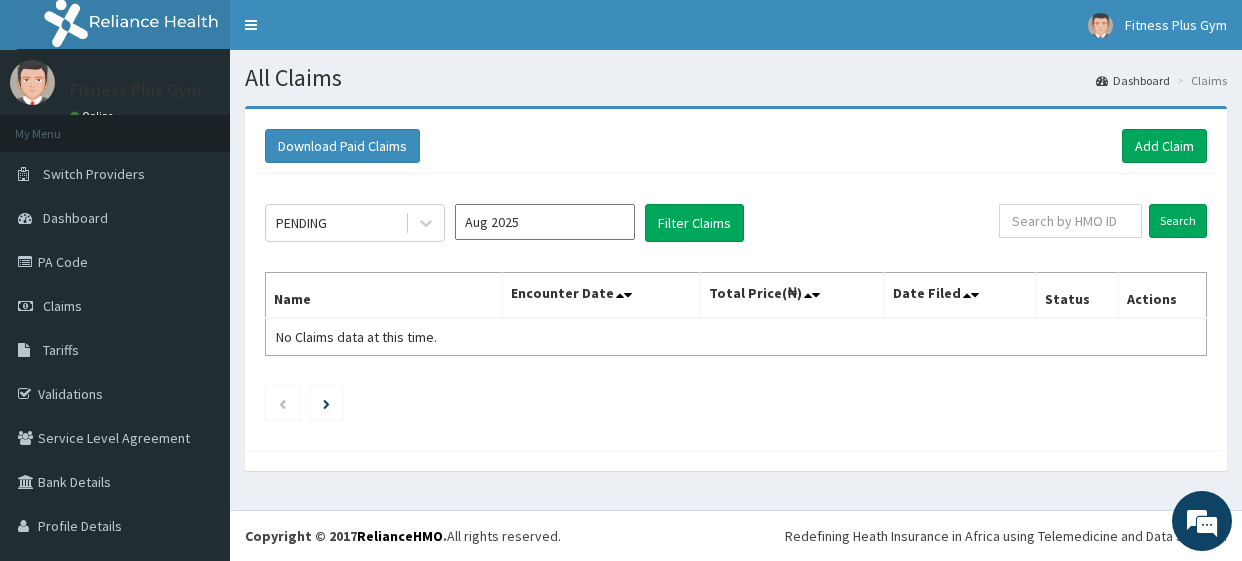 click on "Download Paid Claims Add Claim" at bounding box center [736, 146] 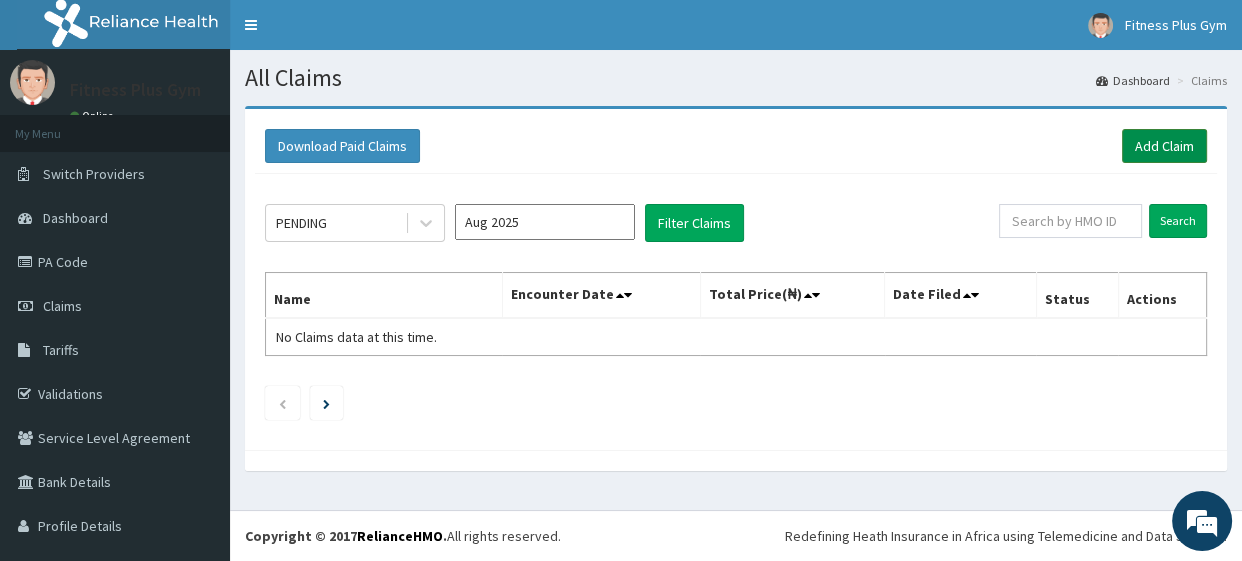 scroll, scrollTop: 0, scrollLeft: 0, axis: both 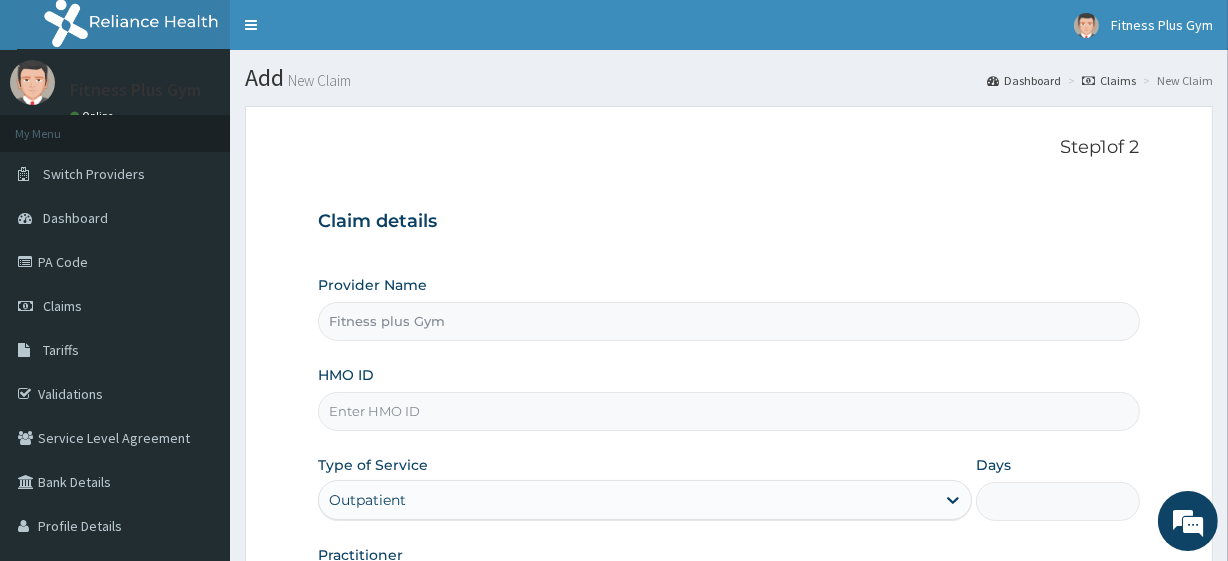 type on "Fitness plus Gym" 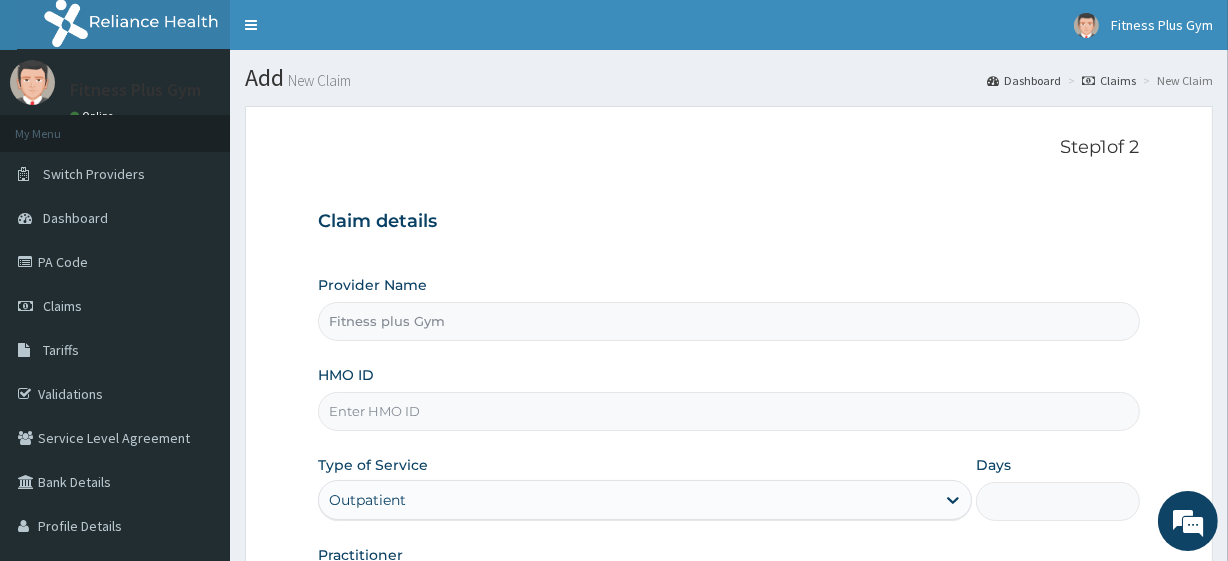 type on "1" 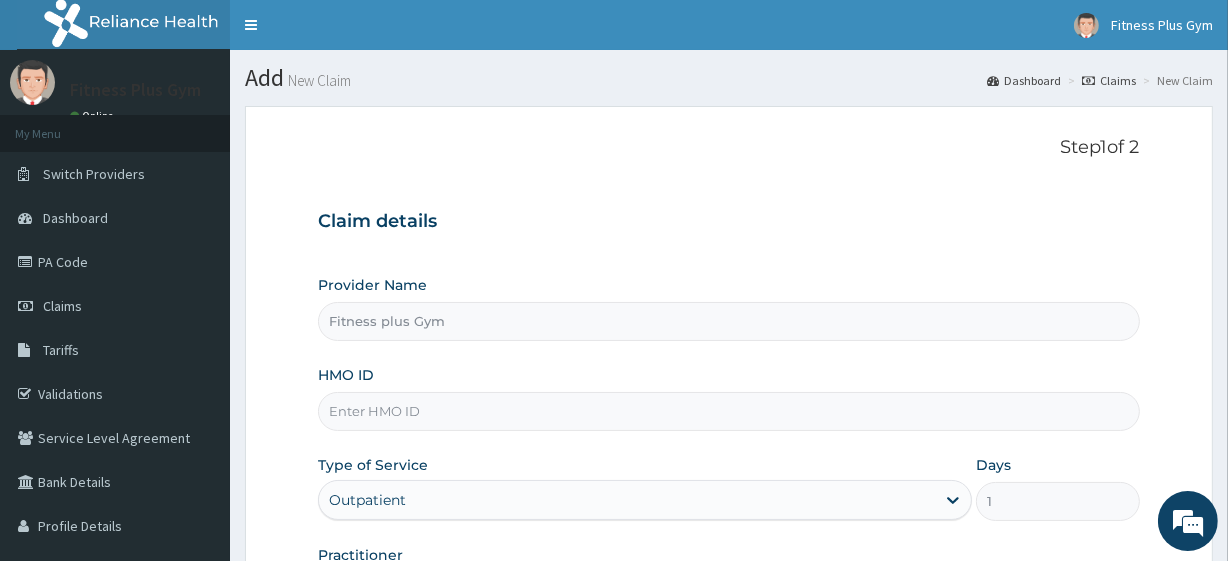click on "HMO ID" at bounding box center [728, 411] 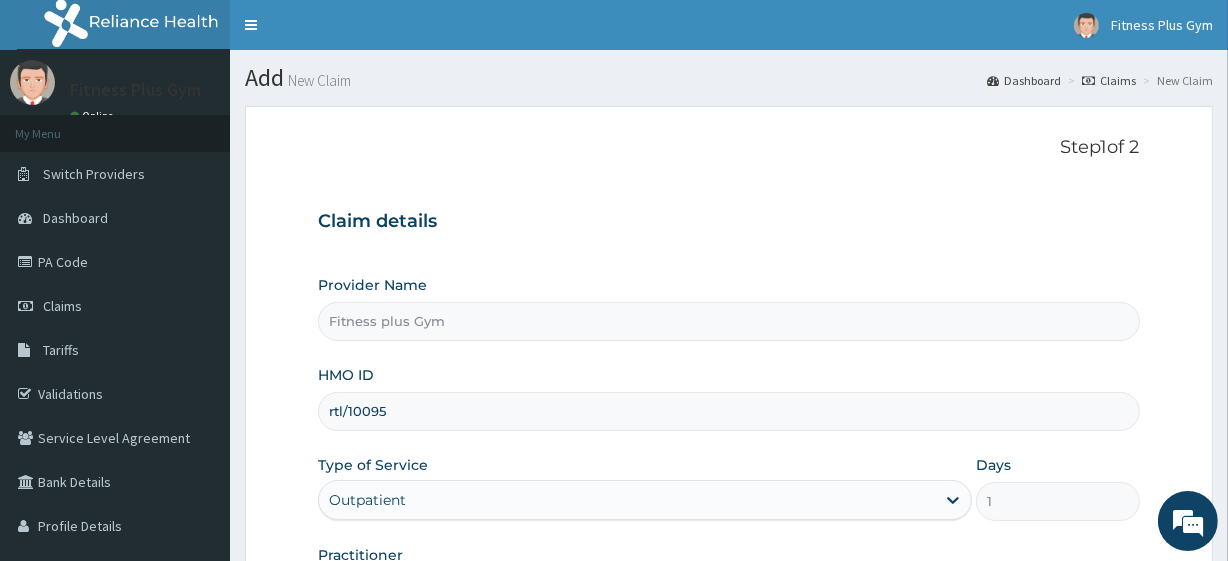 scroll, scrollTop: 0, scrollLeft: 0, axis: both 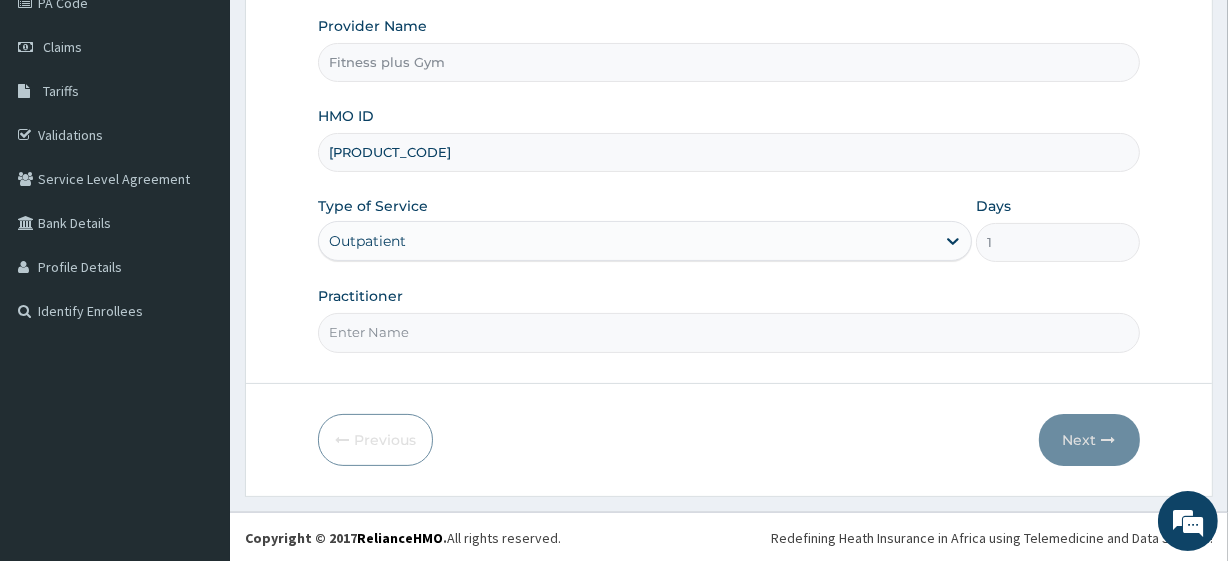 click on "Practitioner" at bounding box center [728, 332] 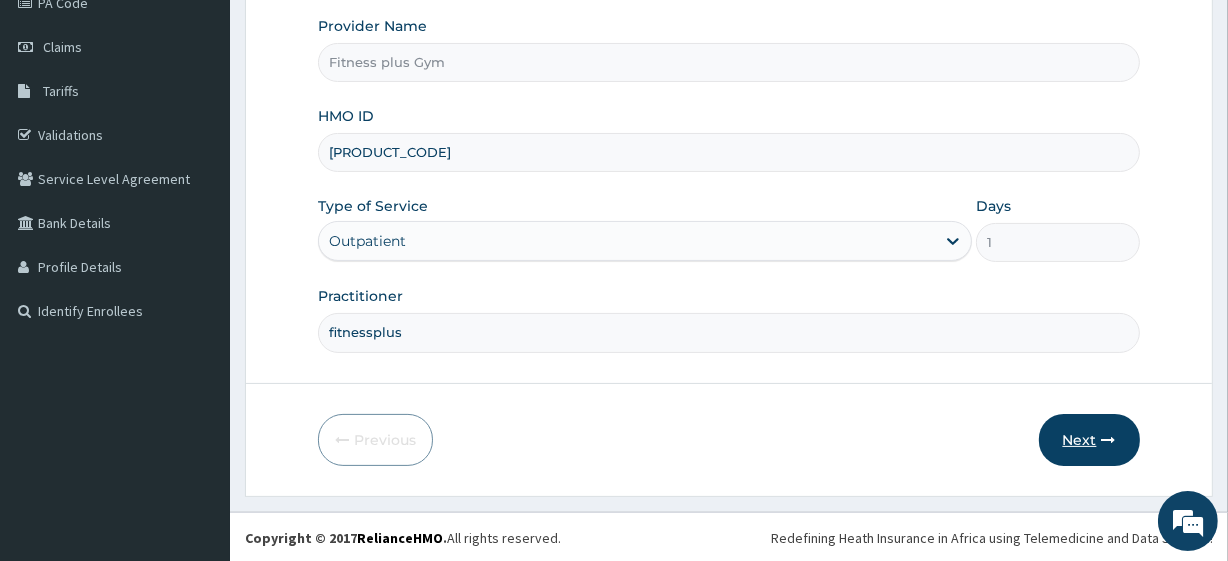 type on "fitnessplus" 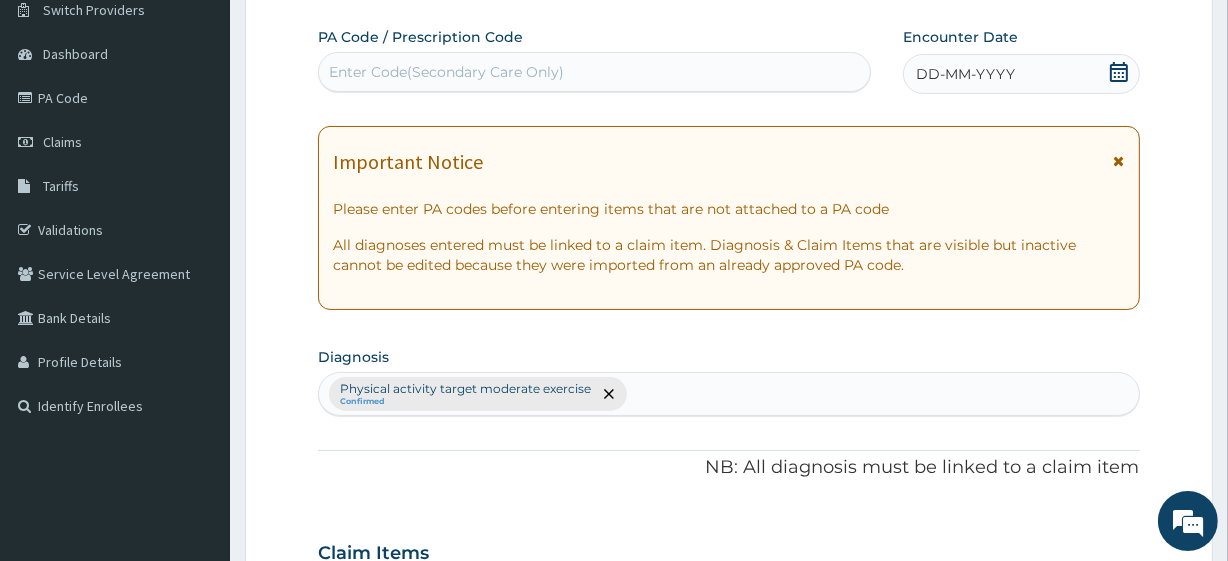 scroll, scrollTop: 0, scrollLeft: 0, axis: both 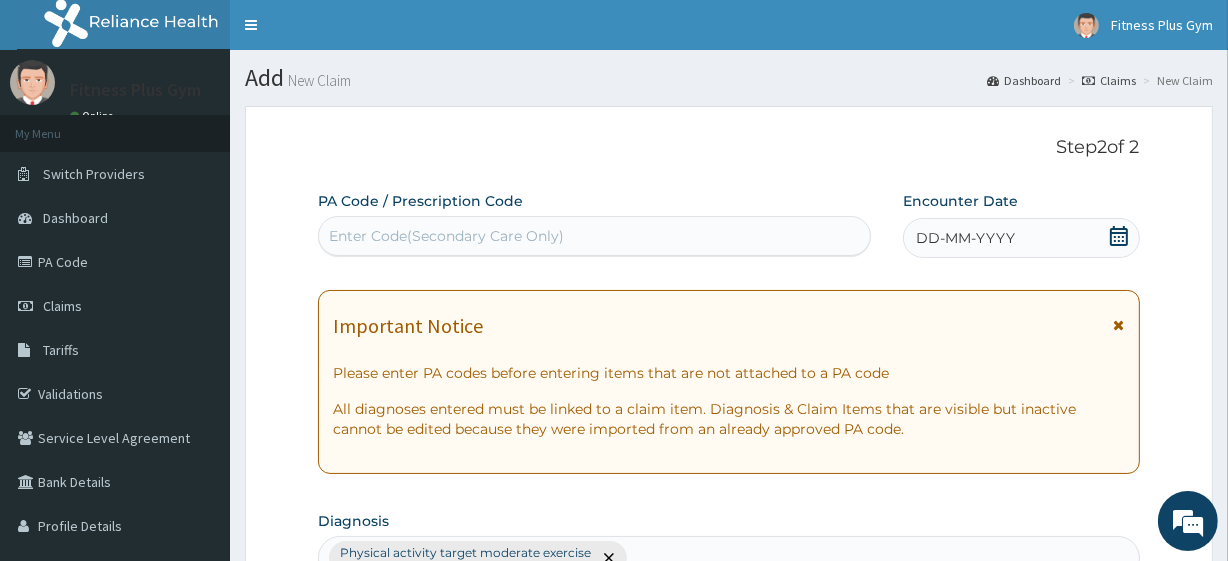 click on "Enter Code(Secondary Care Only)" at bounding box center (446, 236) 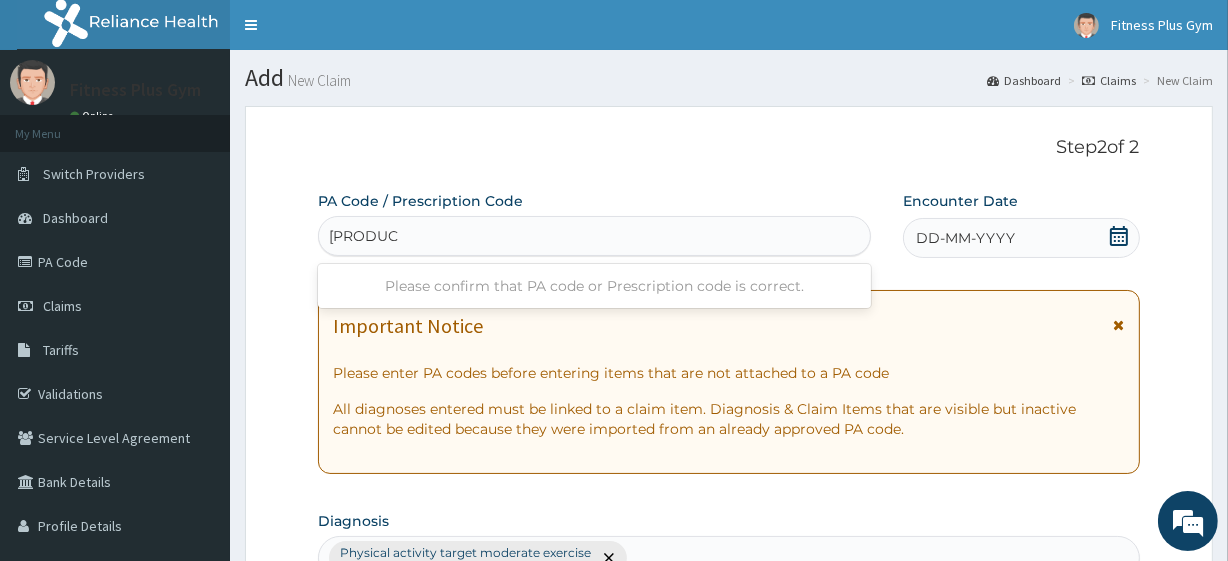 type on "[PRODUCT_CODE]" 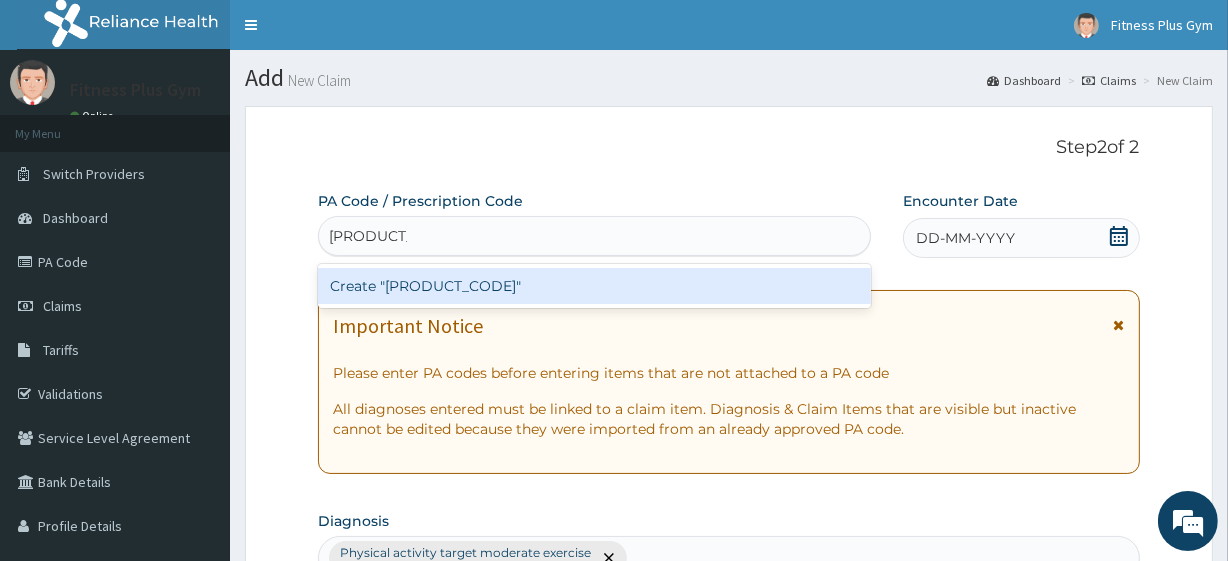 click on "Create "[PRODUCT_CODE]"" at bounding box center (594, 286) 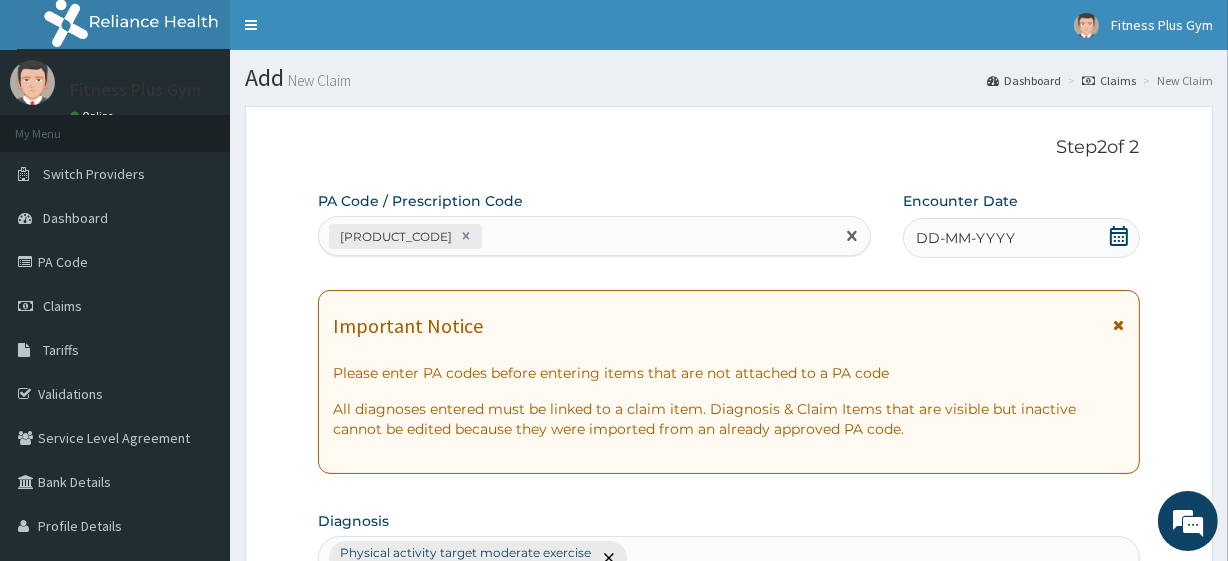 click on "DD-MM-YYYY" at bounding box center [1021, 238] 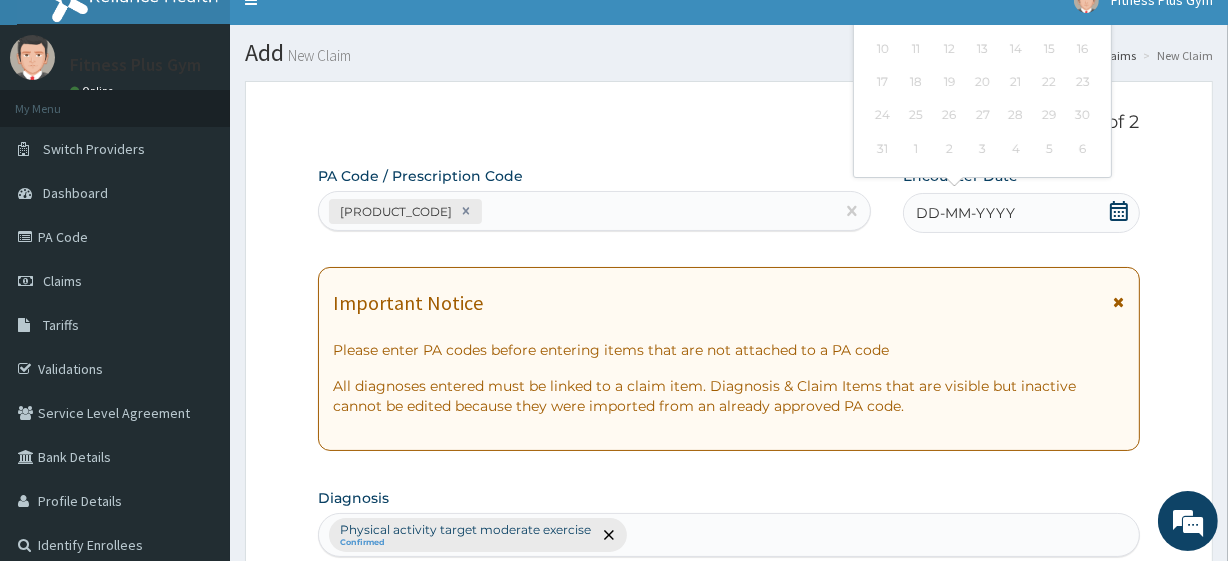 scroll, scrollTop: 181, scrollLeft: 0, axis: vertical 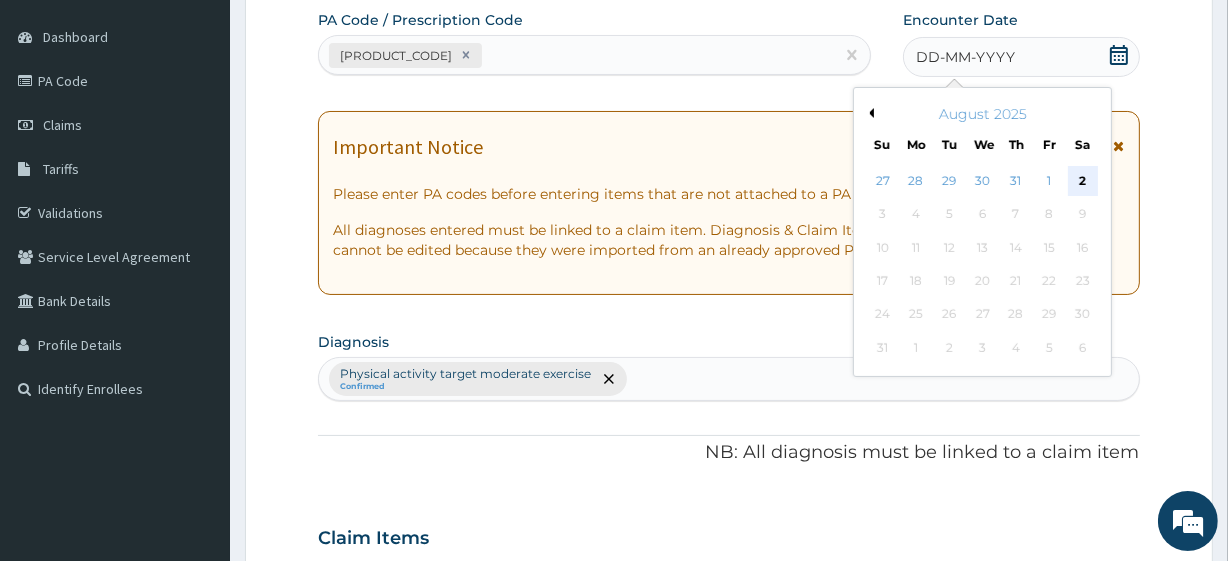 click on "2" at bounding box center (1082, 181) 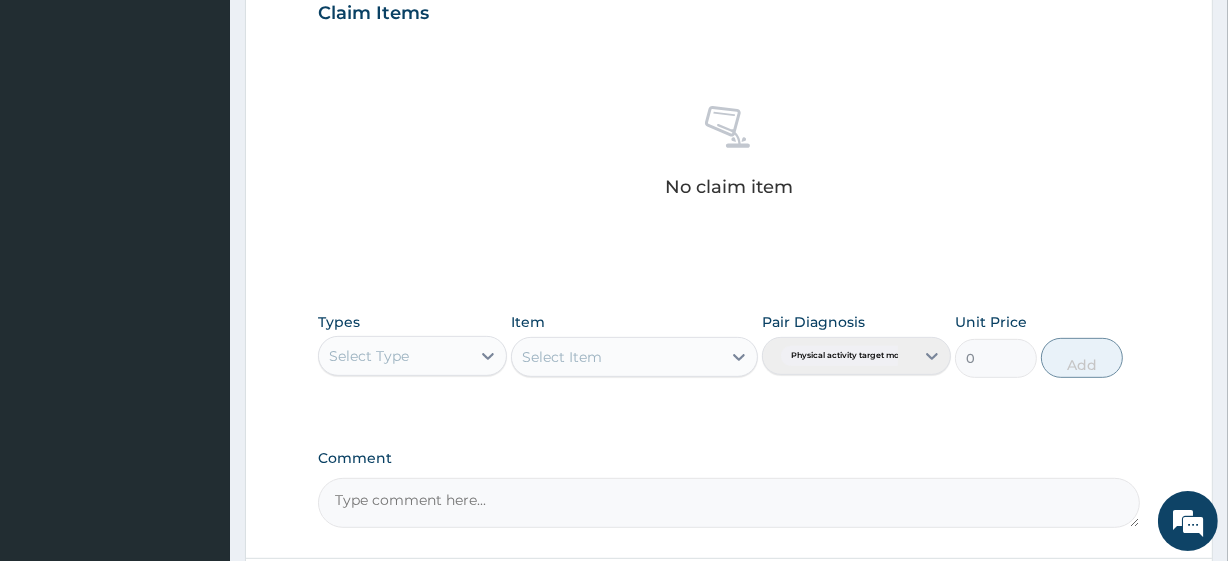 scroll, scrollTop: 727, scrollLeft: 0, axis: vertical 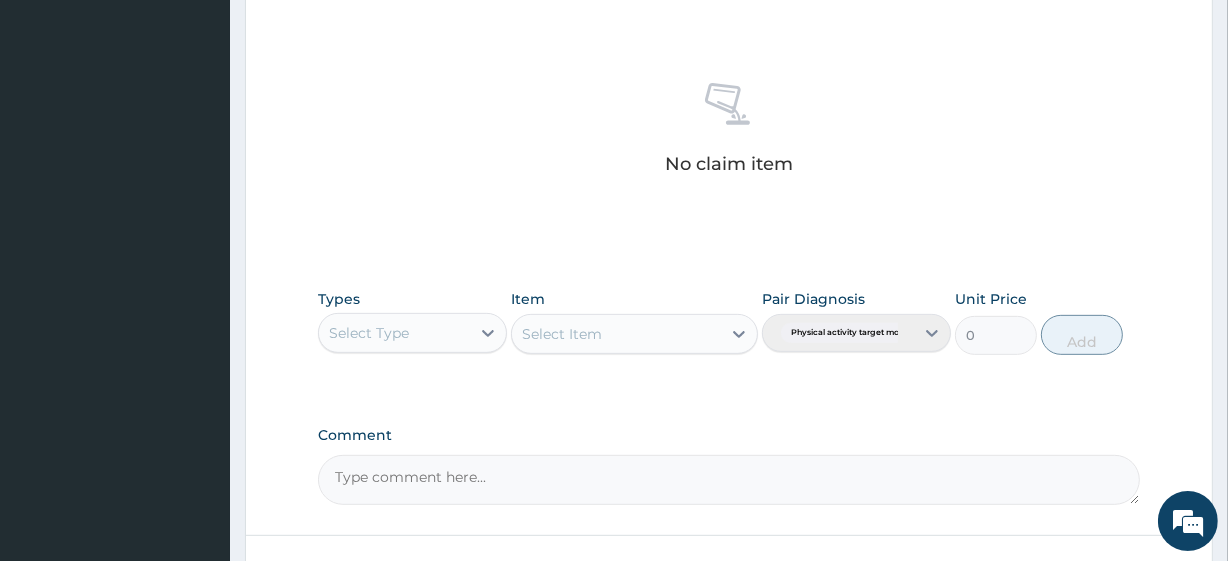 click on "Select Type" at bounding box center (369, 333) 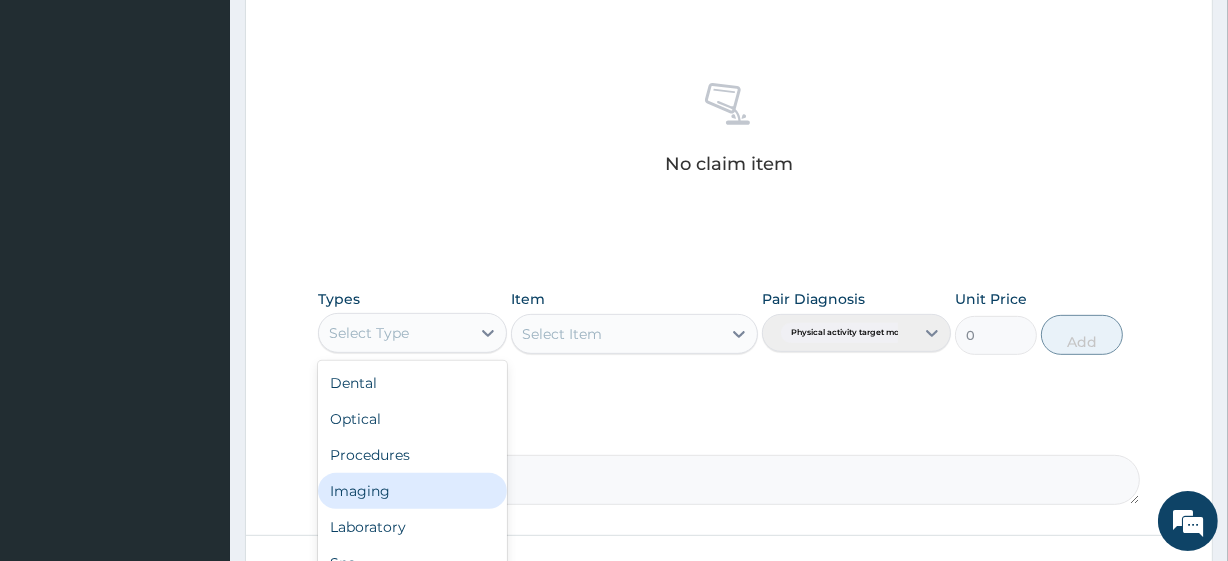 scroll, scrollTop: 68, scrollLeft: 0, axis: vertical 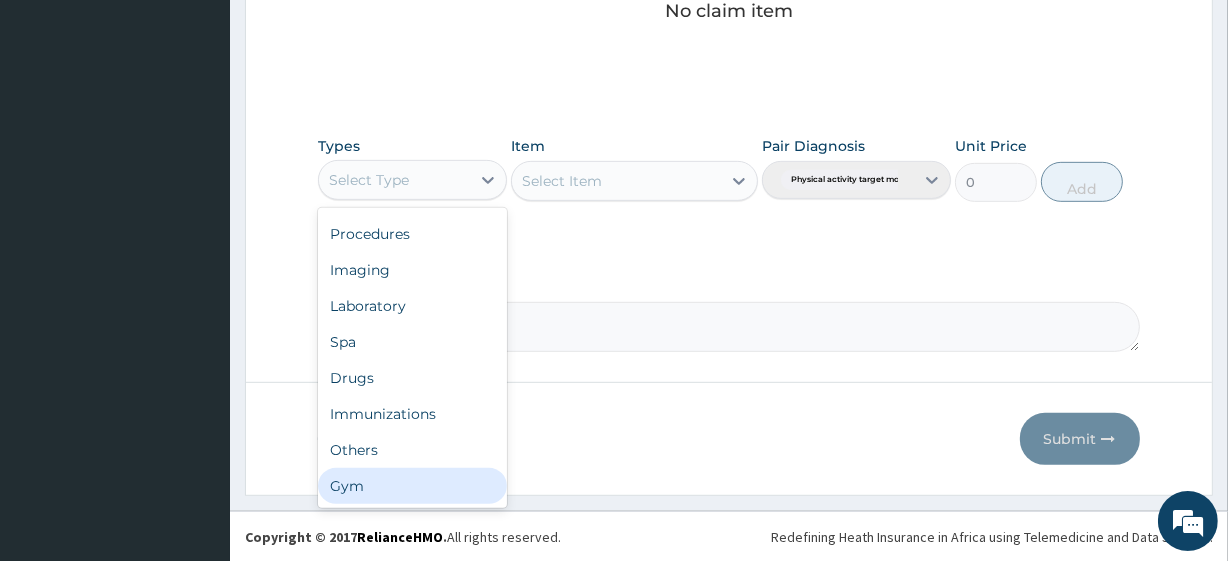 click on "Gym" at bounding box center [412, 486] 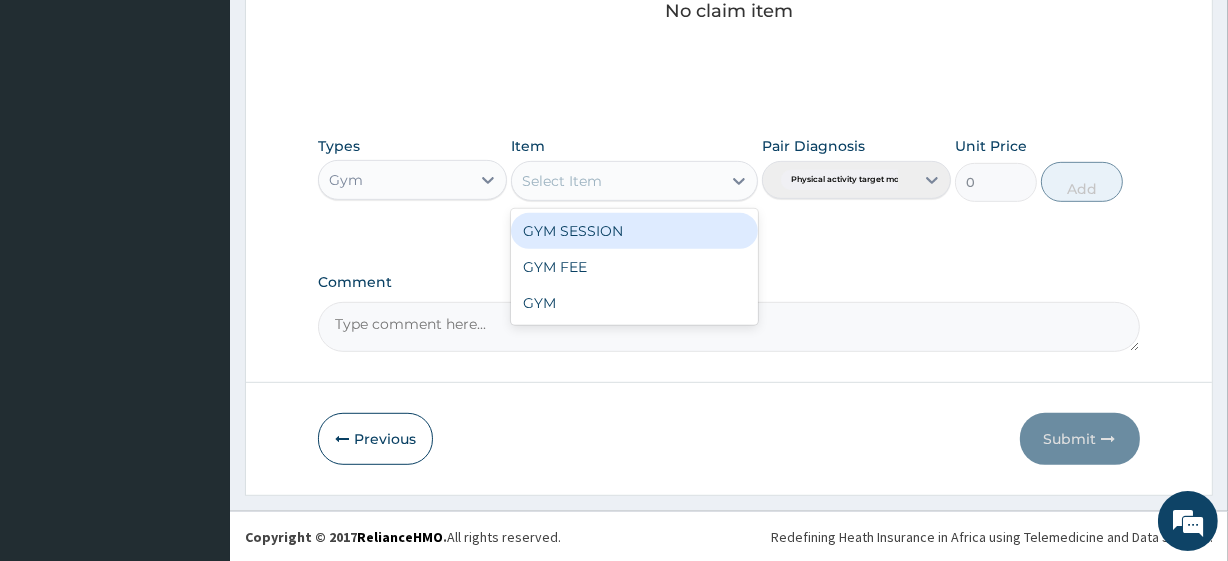 click on "Select Item" at bounding box center [562, 181] 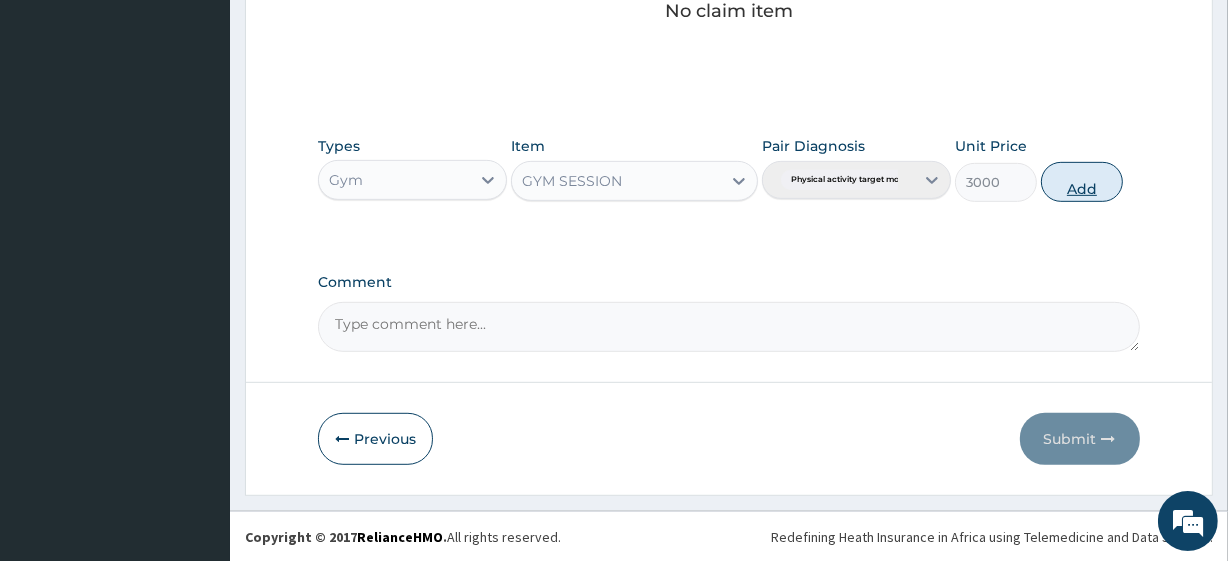 click on "Add" at bounding box center [1082, 182] 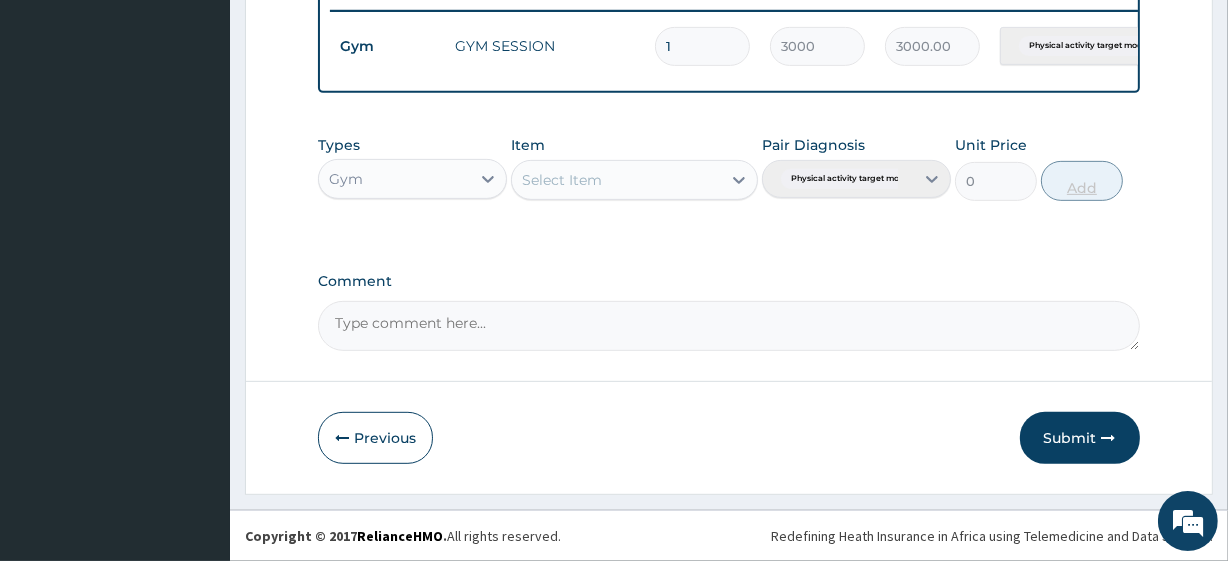 scroll, scrollTop: 798, scrollLeft: 0, axis: vertical 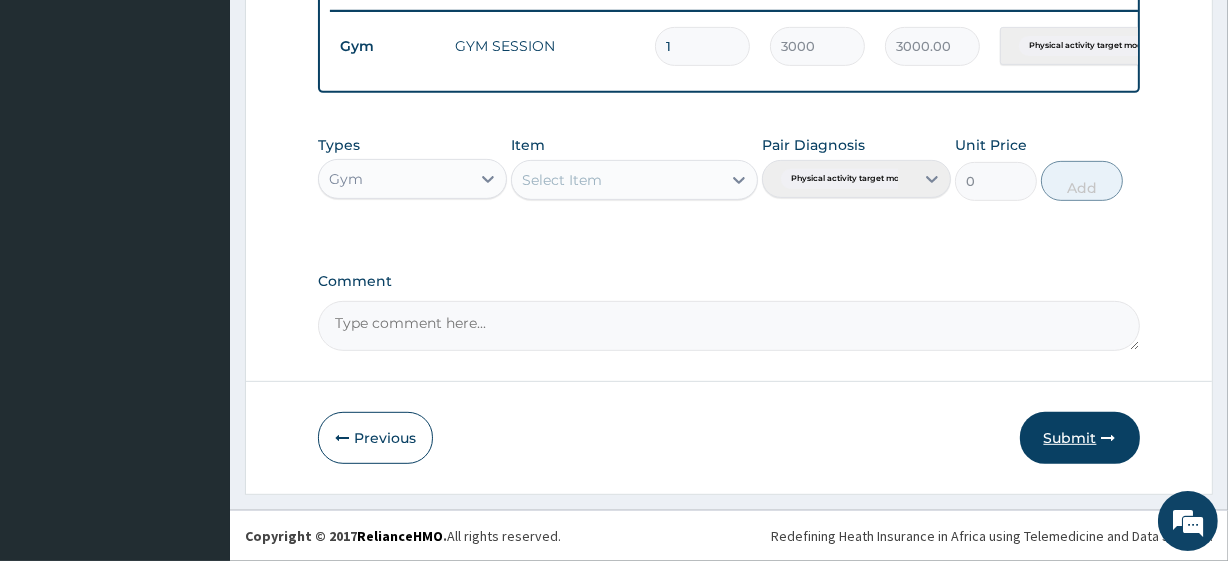 click on "Submit" at bounding box center (1080, 438) 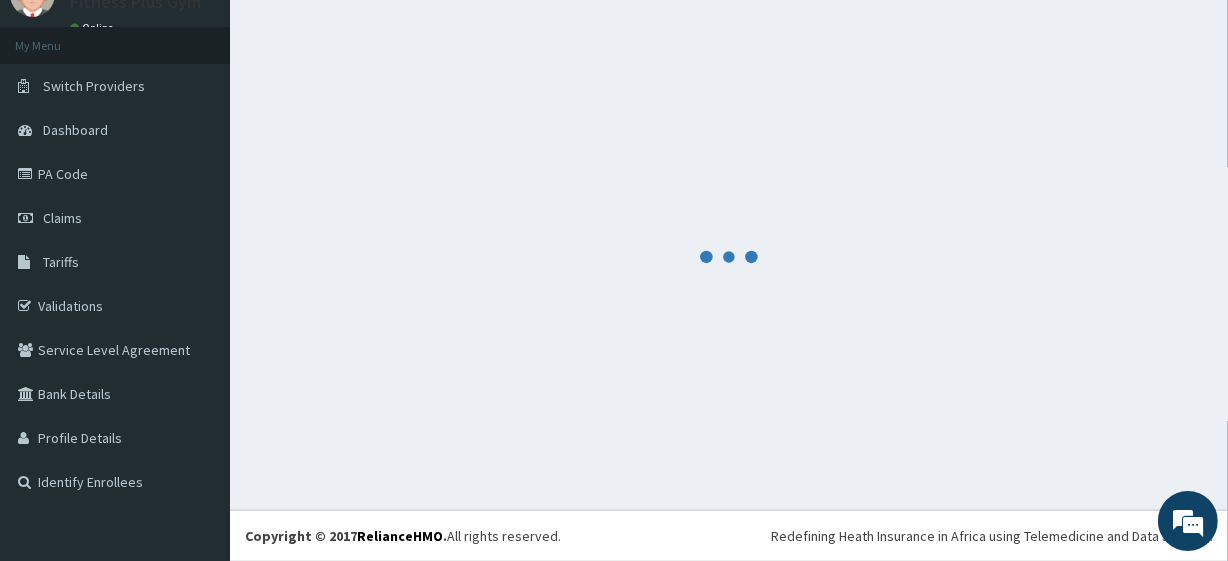 scroll, scrollTop: 798, scrollLeft: 0, axis: vertical 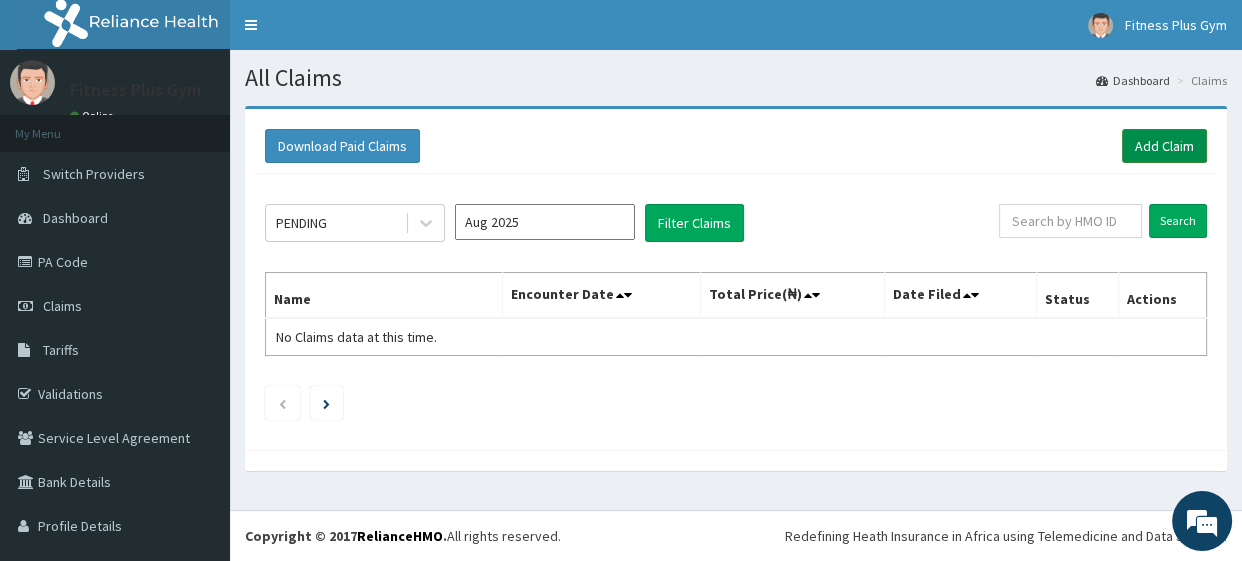 click on "Add Claim" at bounding box center [1164, 146] 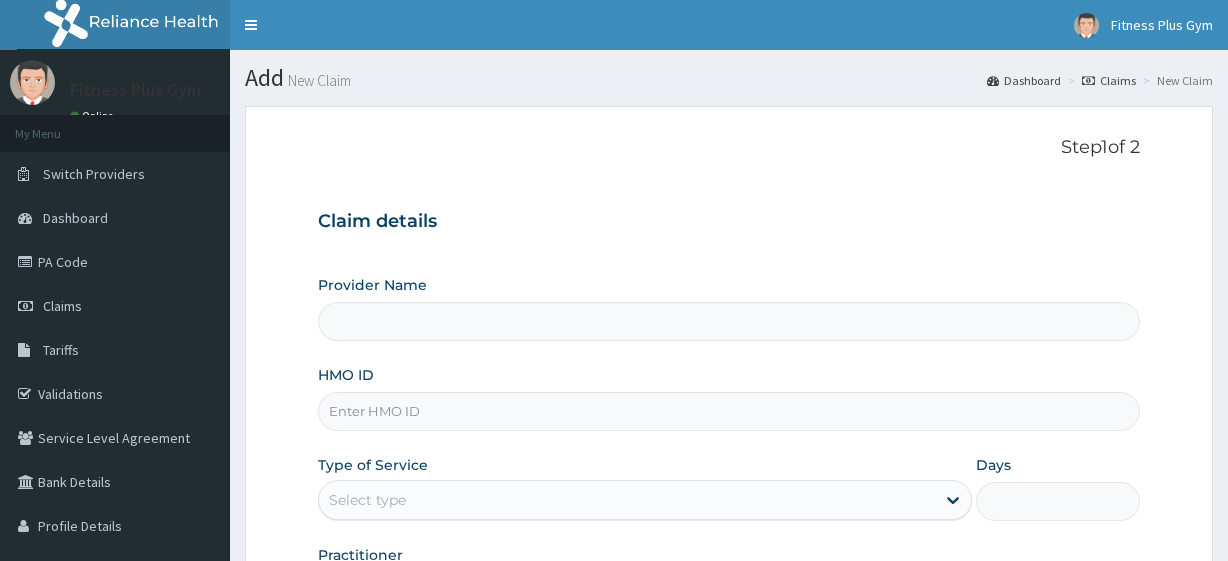 scroll, scrollTop: 0, scrollLeft: 0, axis: both 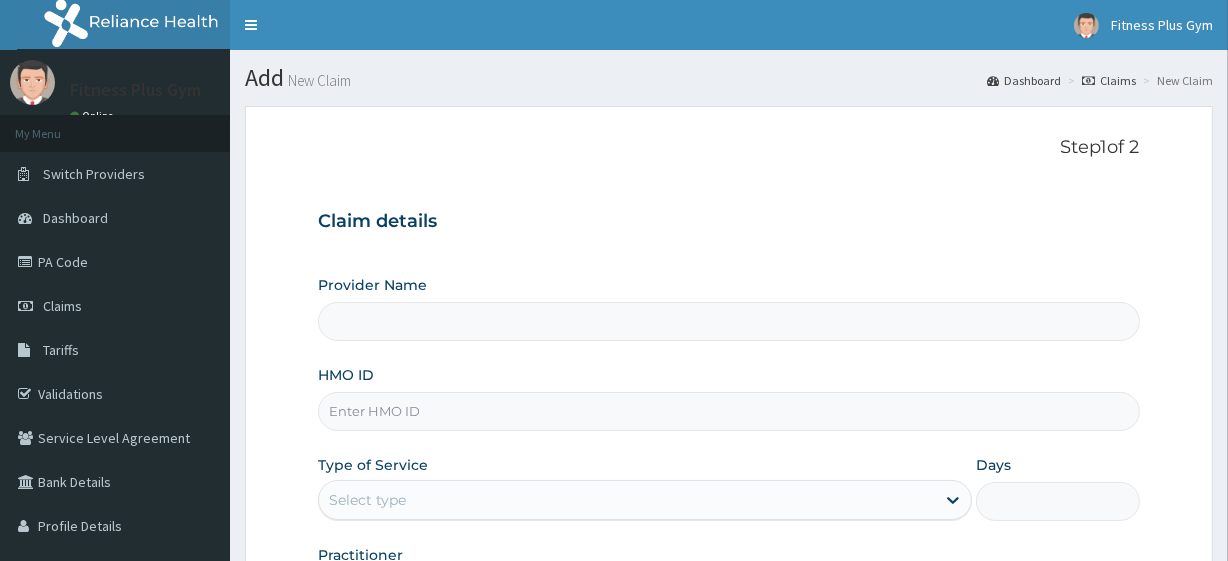 type on "Fitness plus Gym" 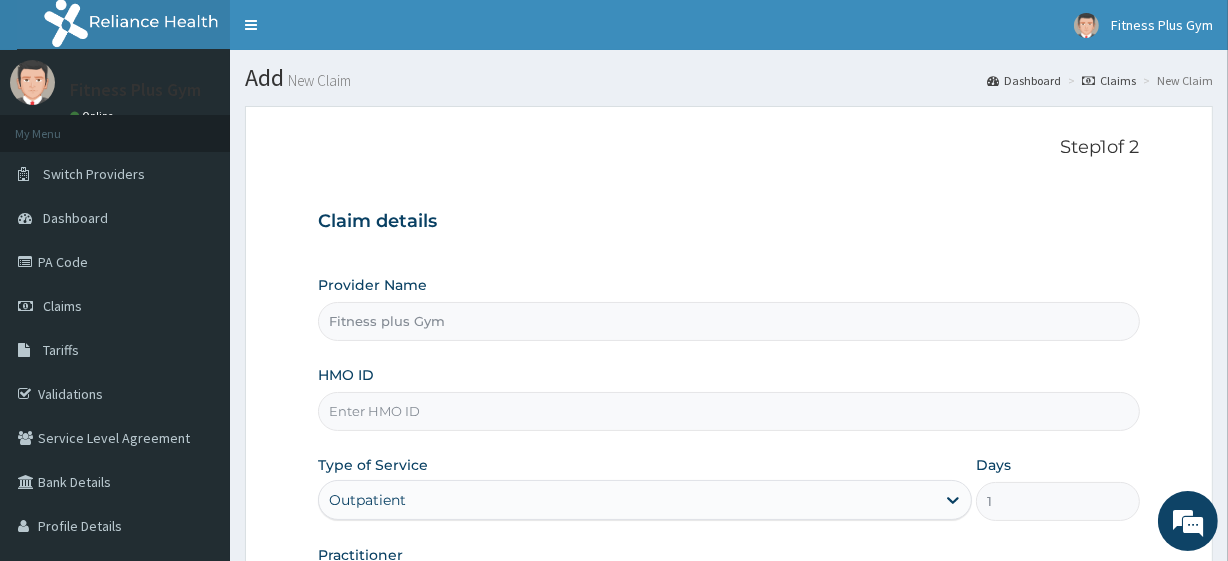 scroll, scrollTop: 0, scrollLeft: 0, axis: both 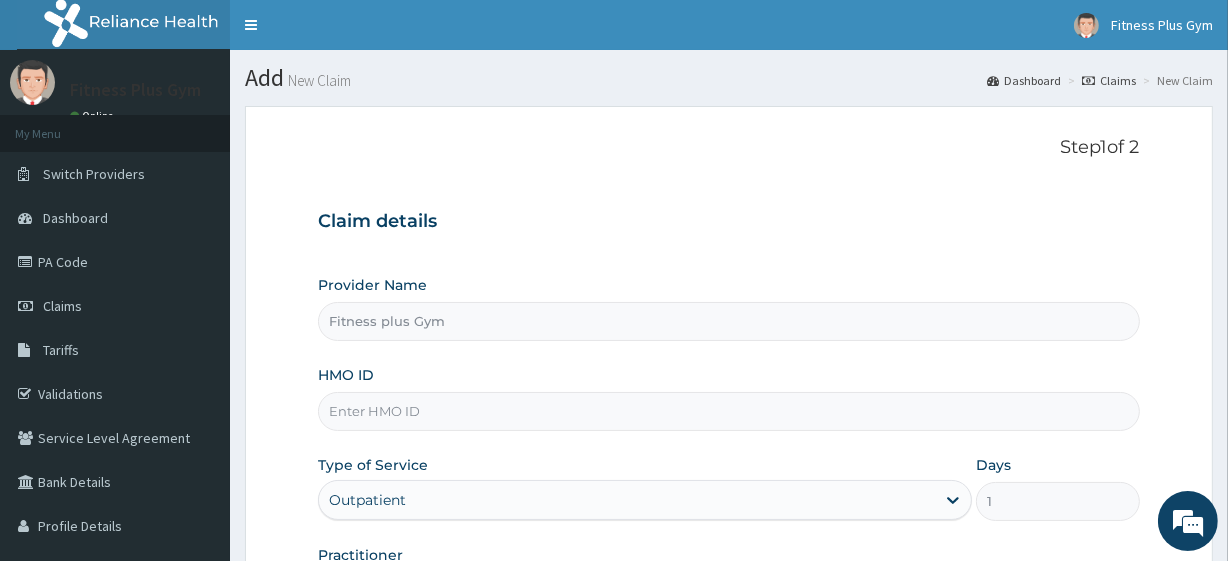 click on "HMO ID" at bounding box center (728, 411) 